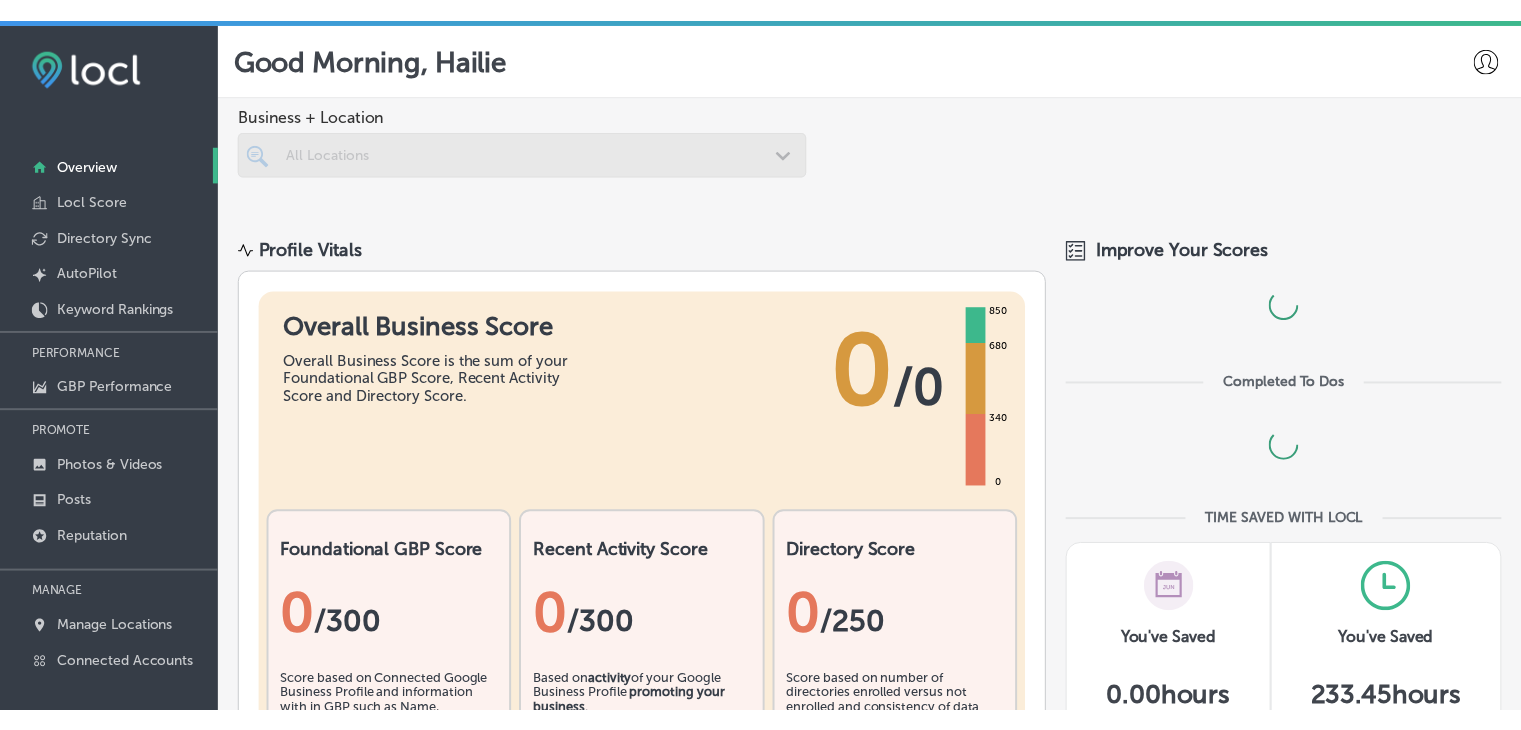 scroll, scrollTop: 0, scrollLeft: 0, axis: both 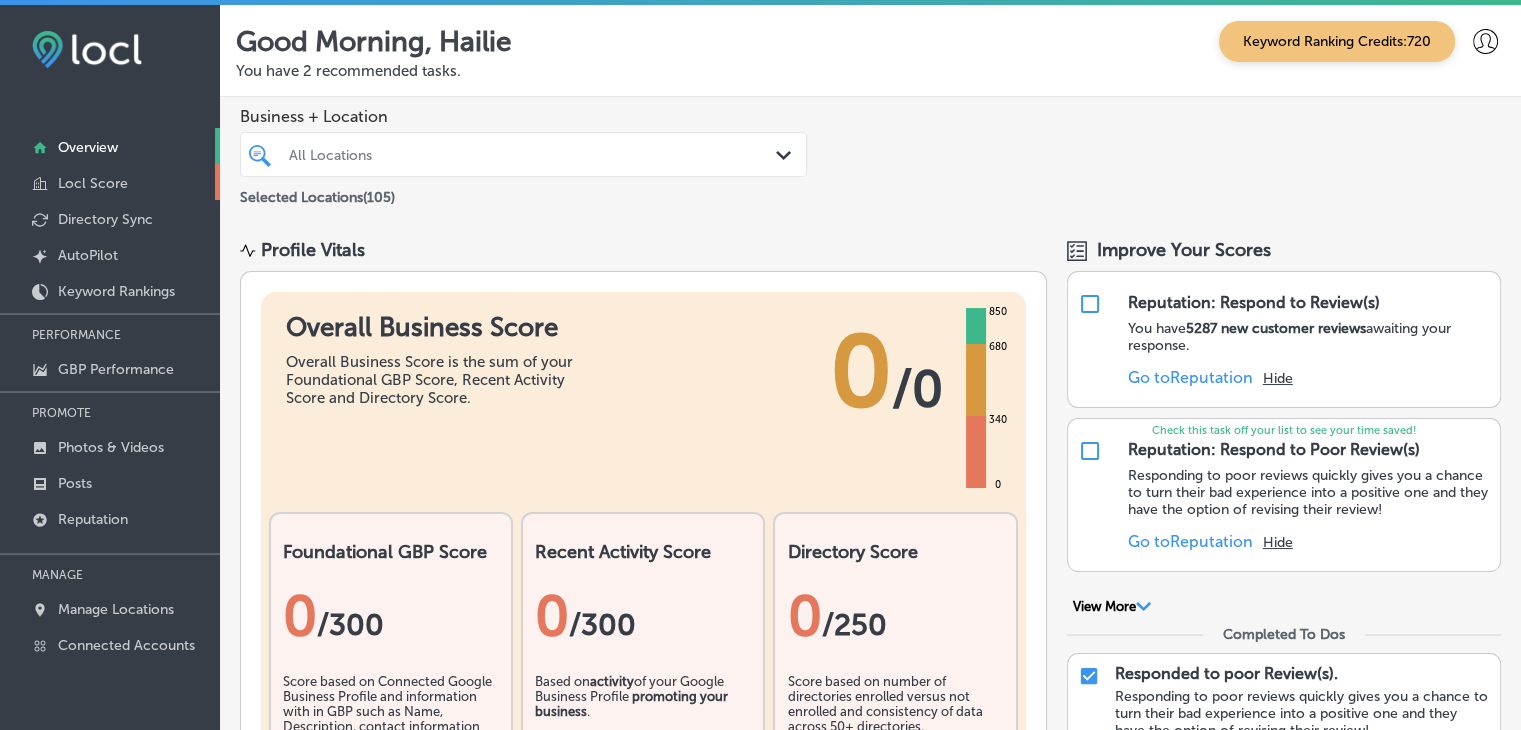click on "Locl Score" at bounding box center [93, 183] 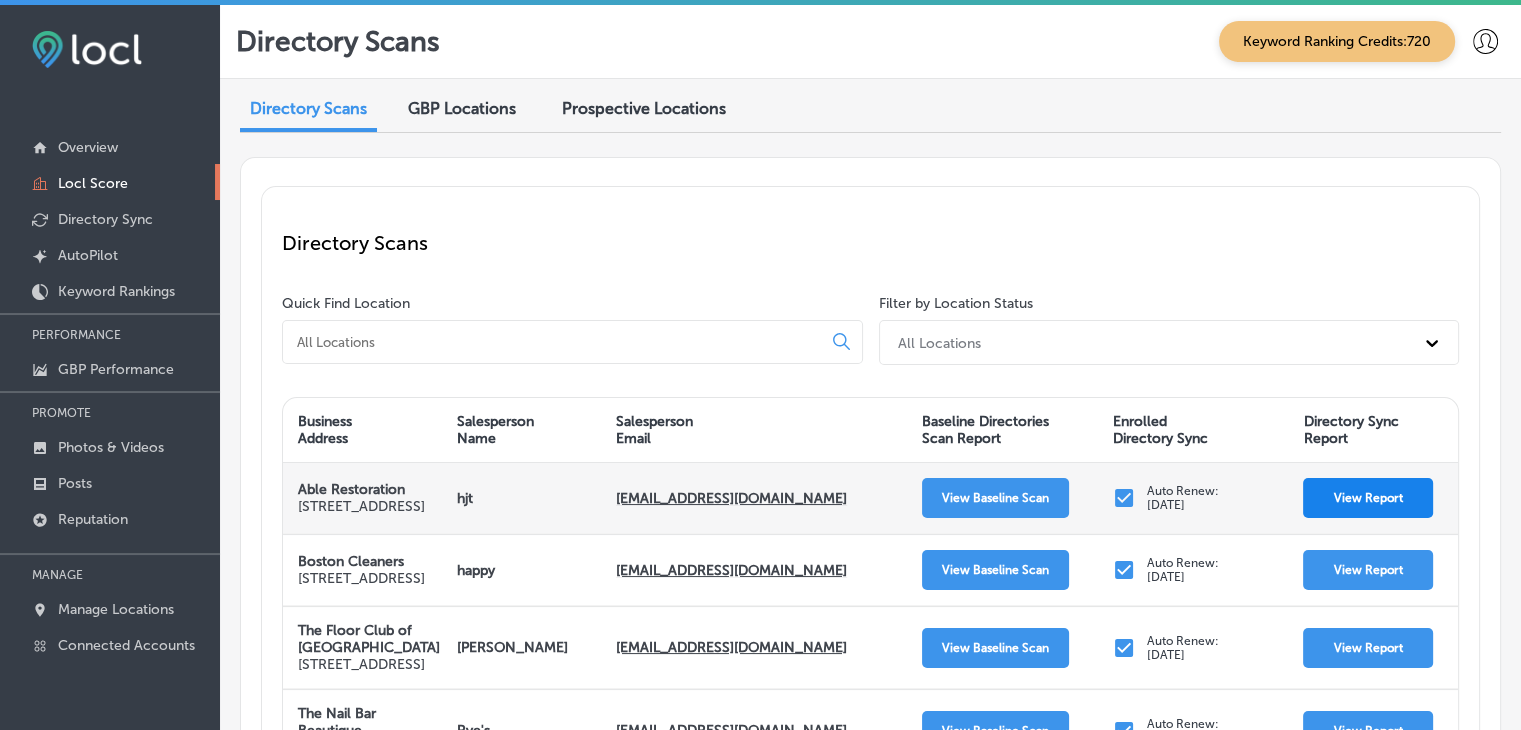click on "View Report" at bounding box center (1368, 498) 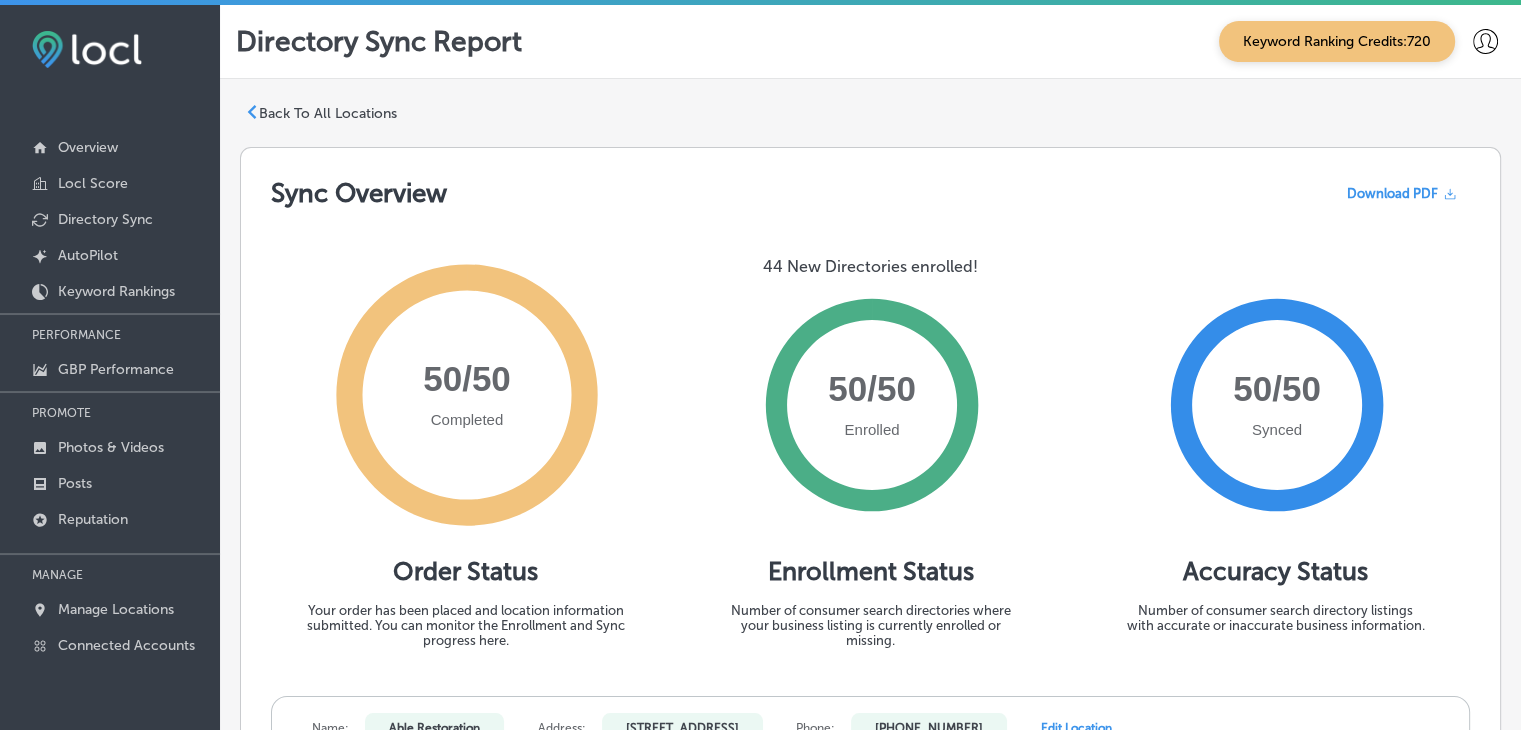 click on "Back To All Locations" at bounding box center (328, 113) 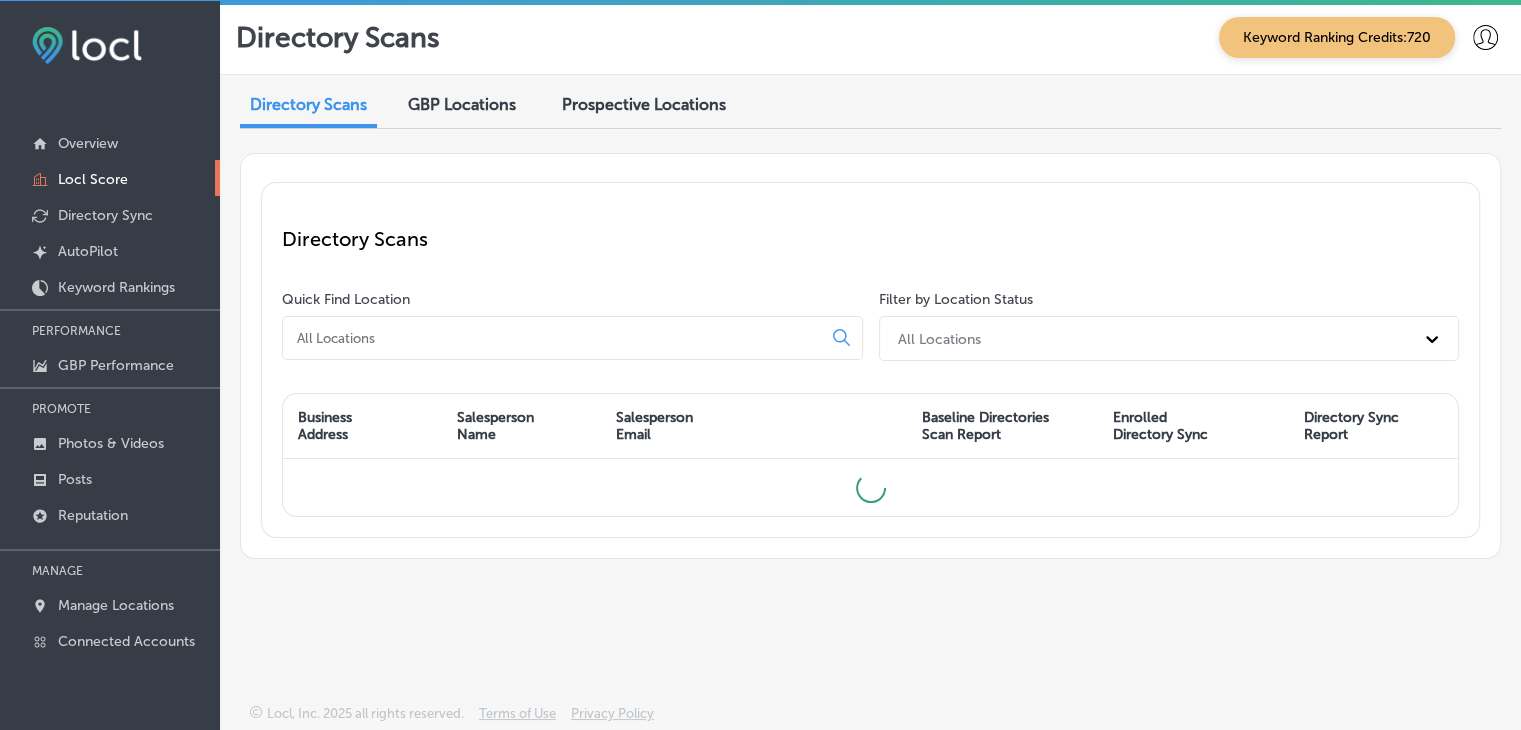 scroll, scrollTop: 4, scrollLeft: 0, axis: vertical 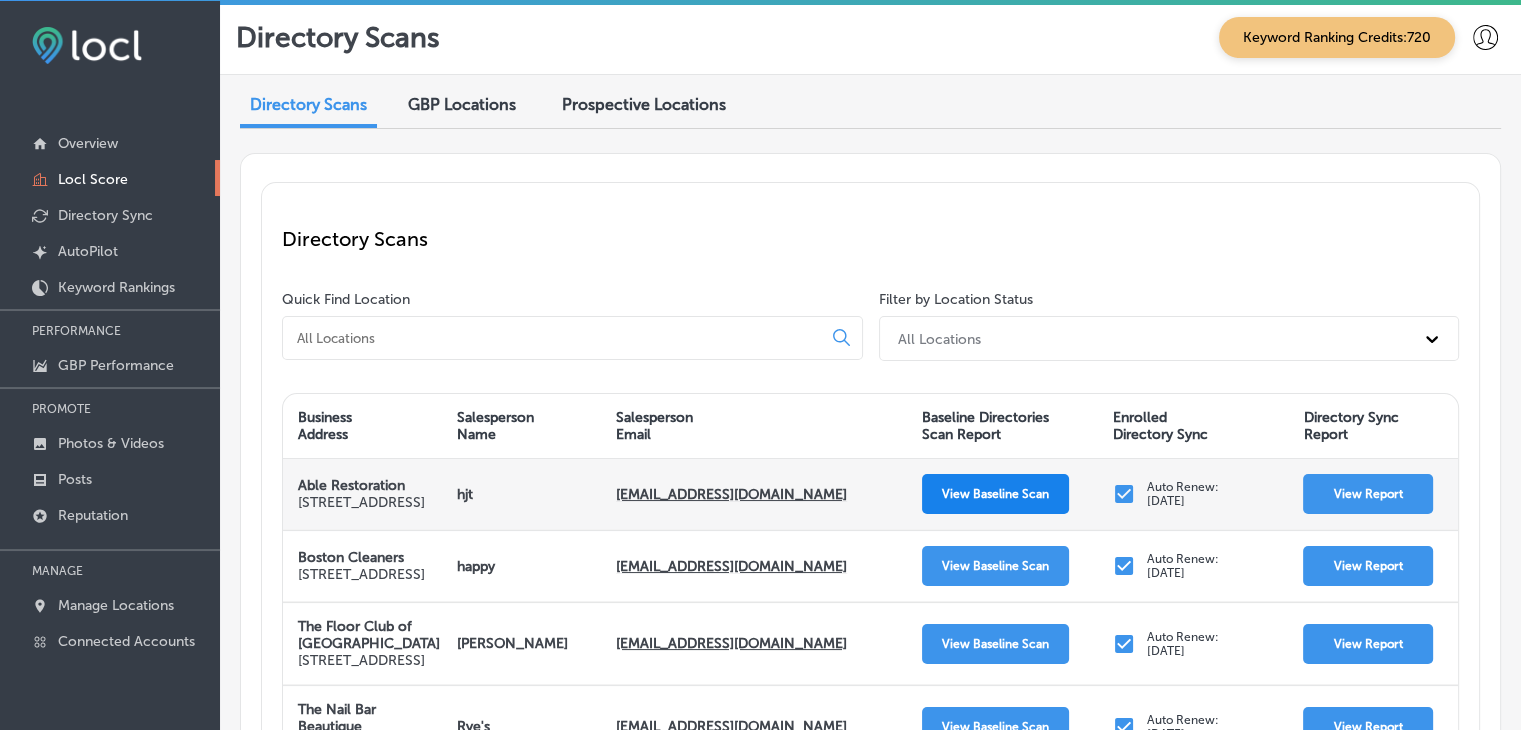 click on "View Baseline Scan" at bounding box center (995, 494) 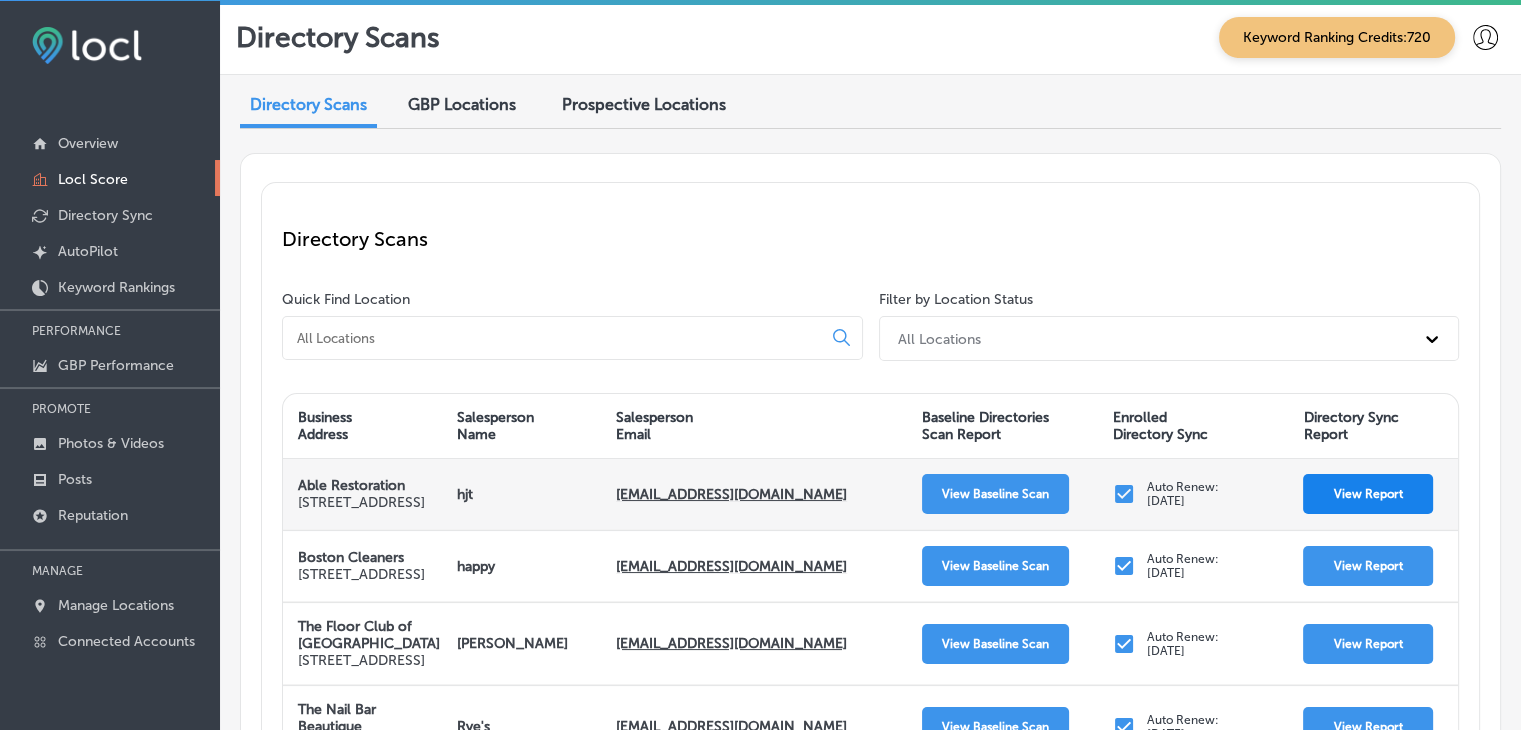 click on "View Report" at bounding box center (1368, 494) 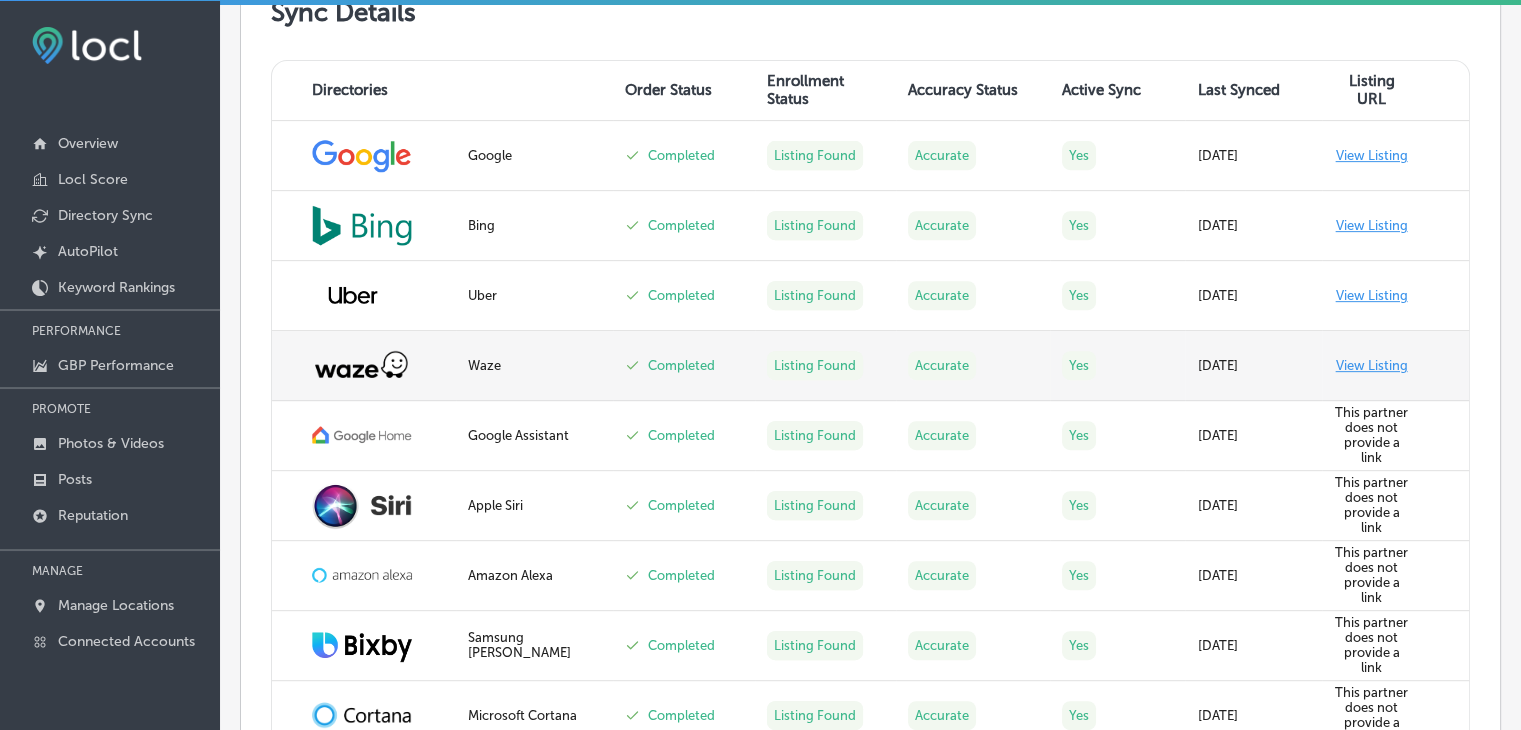 scroll, scrollTop: 800, scrollLeft: 0, axis: vertical 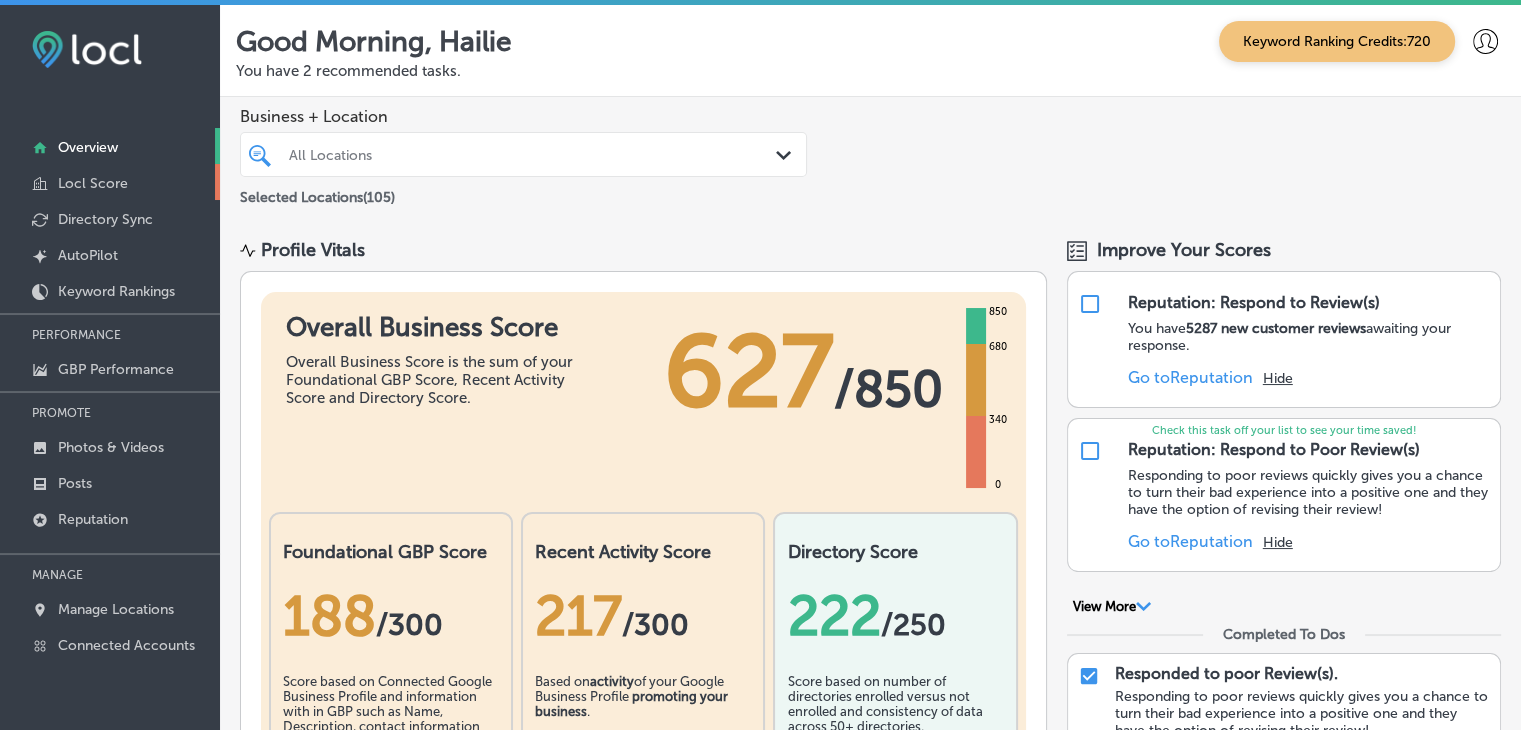 click on "Locl Score" at bounding box center [110, 182] 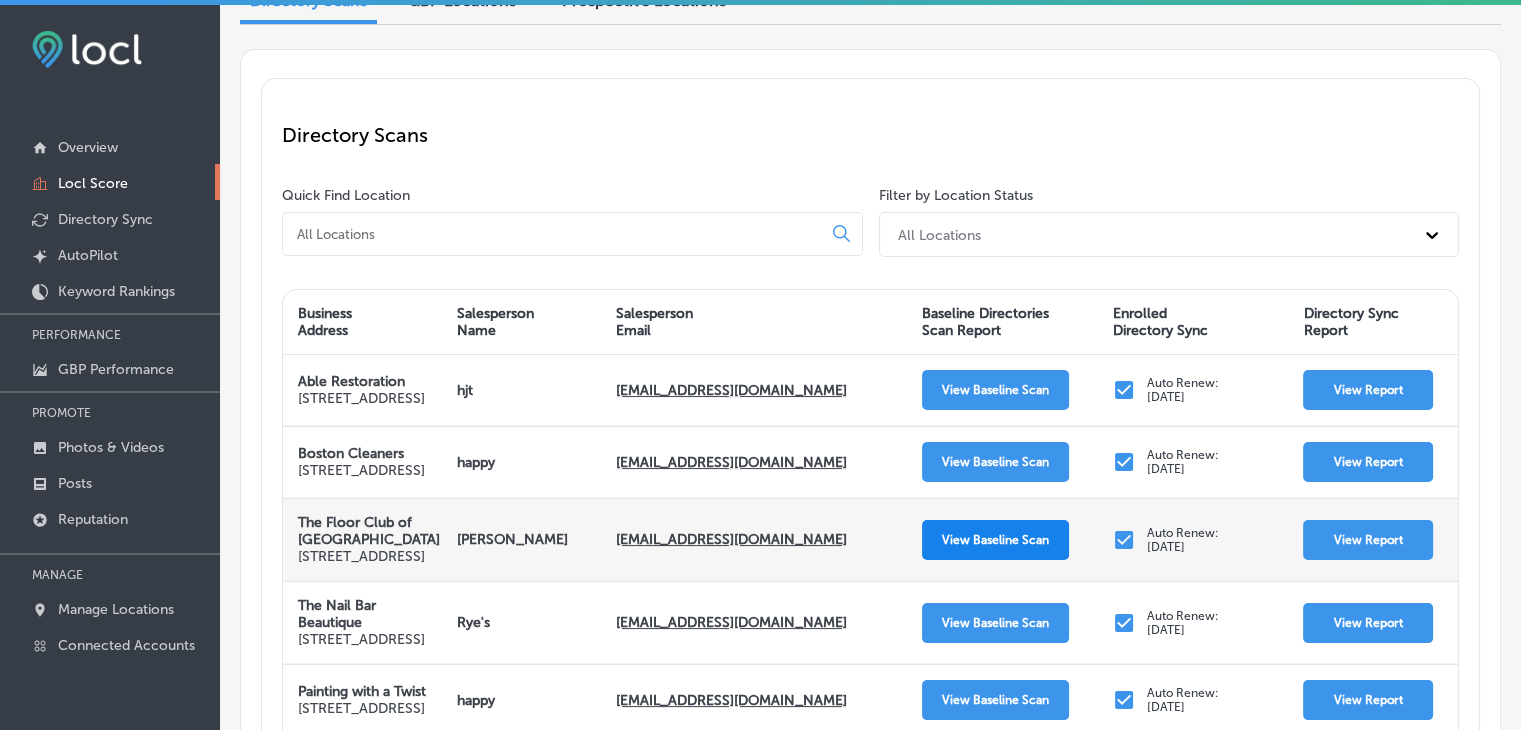 scroll, scrollTop: 200, scrollLeft: 0, axis: vertical 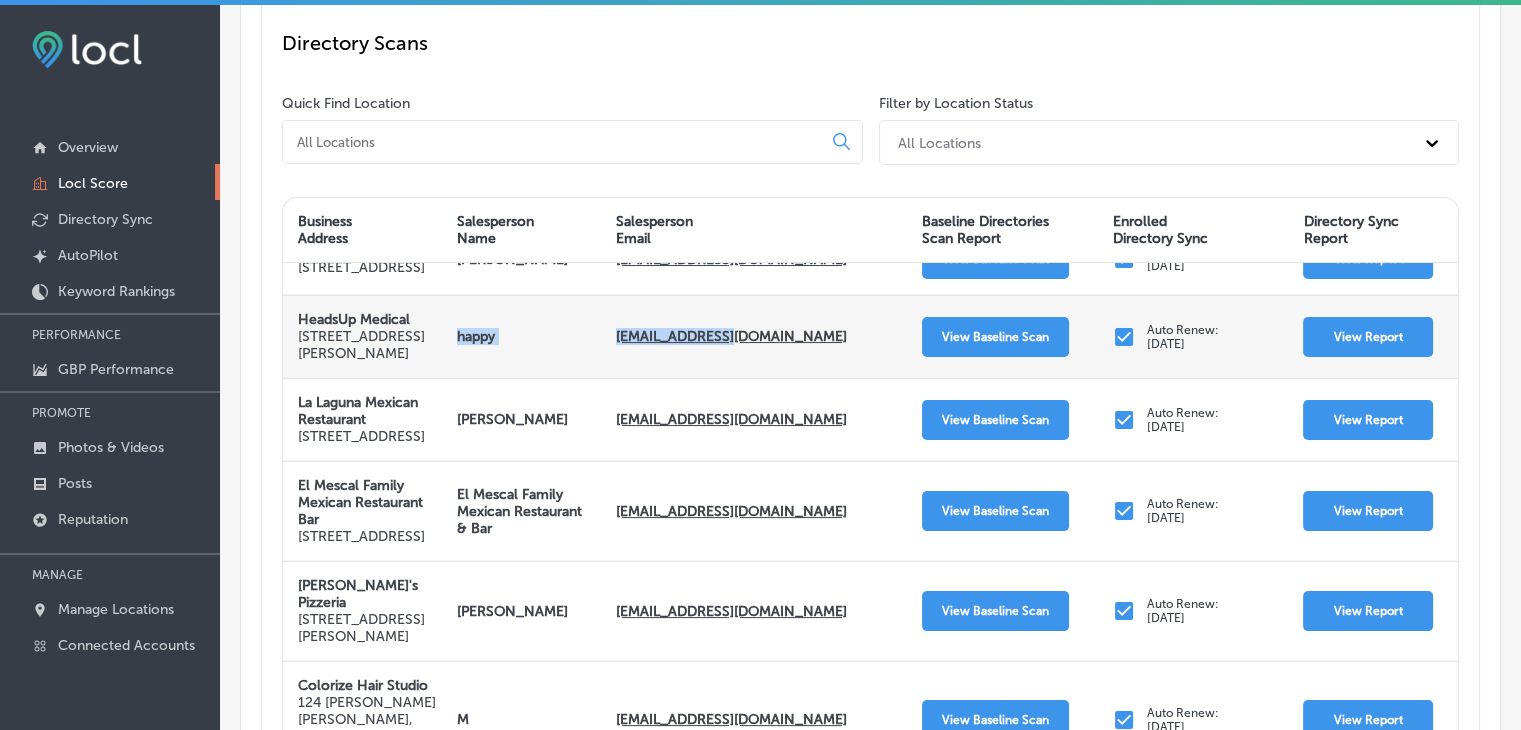 drag, startPoint x: 443, startPoint y: 408, endPoint x: 757, endPoint y: 437, distance: 315.33633 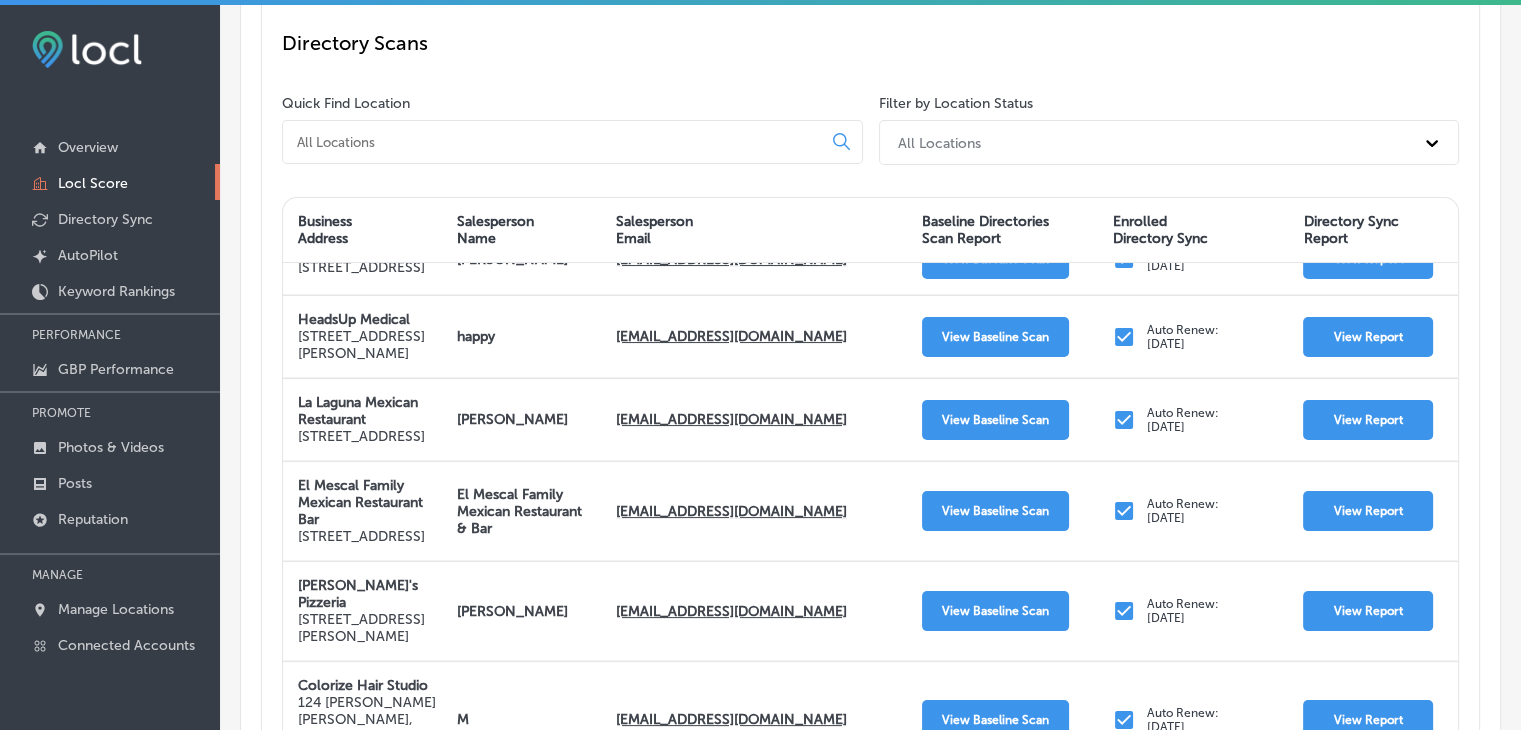 click on "All Locations" at bounding box center [1151, 142] 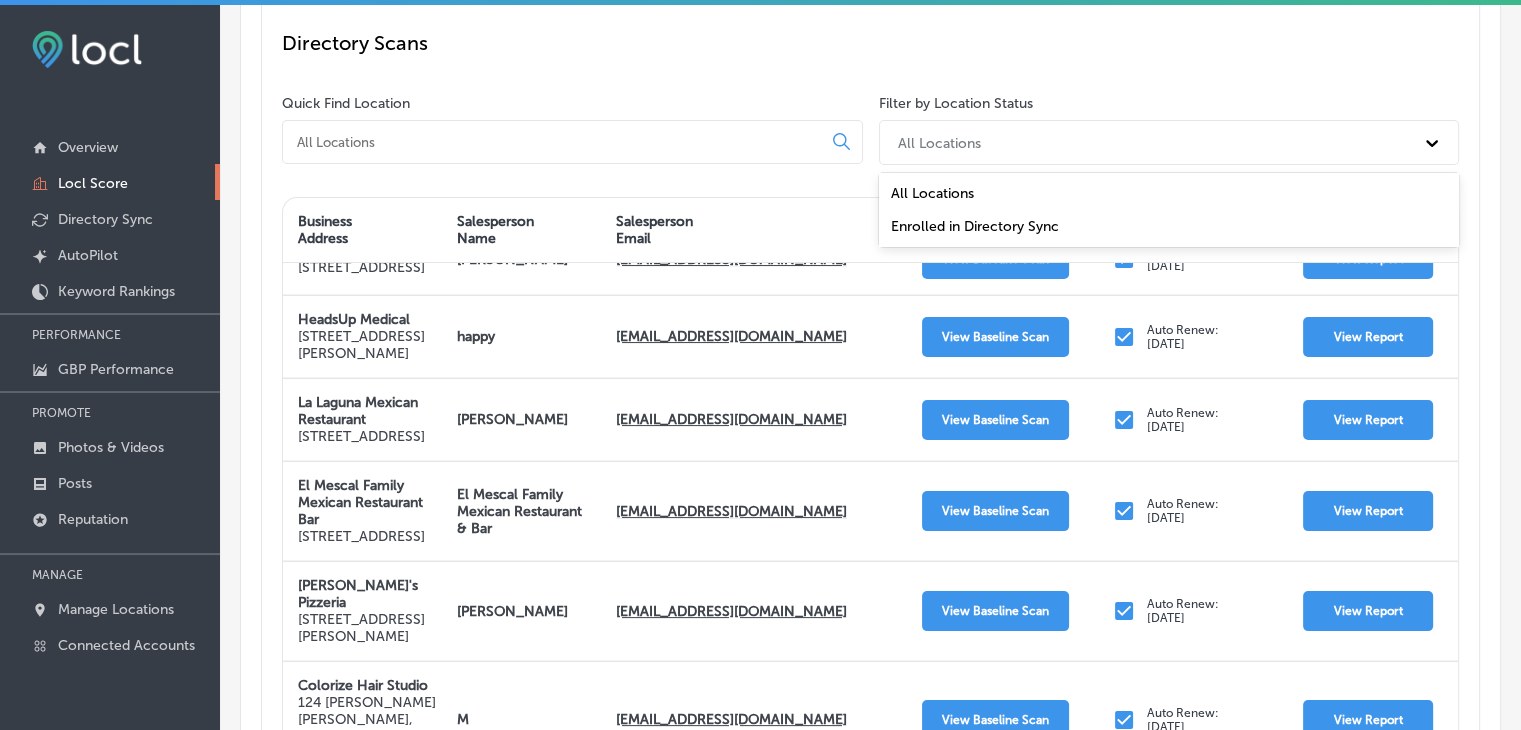 click on "Directory Scans" at bounding box center [870, 43] 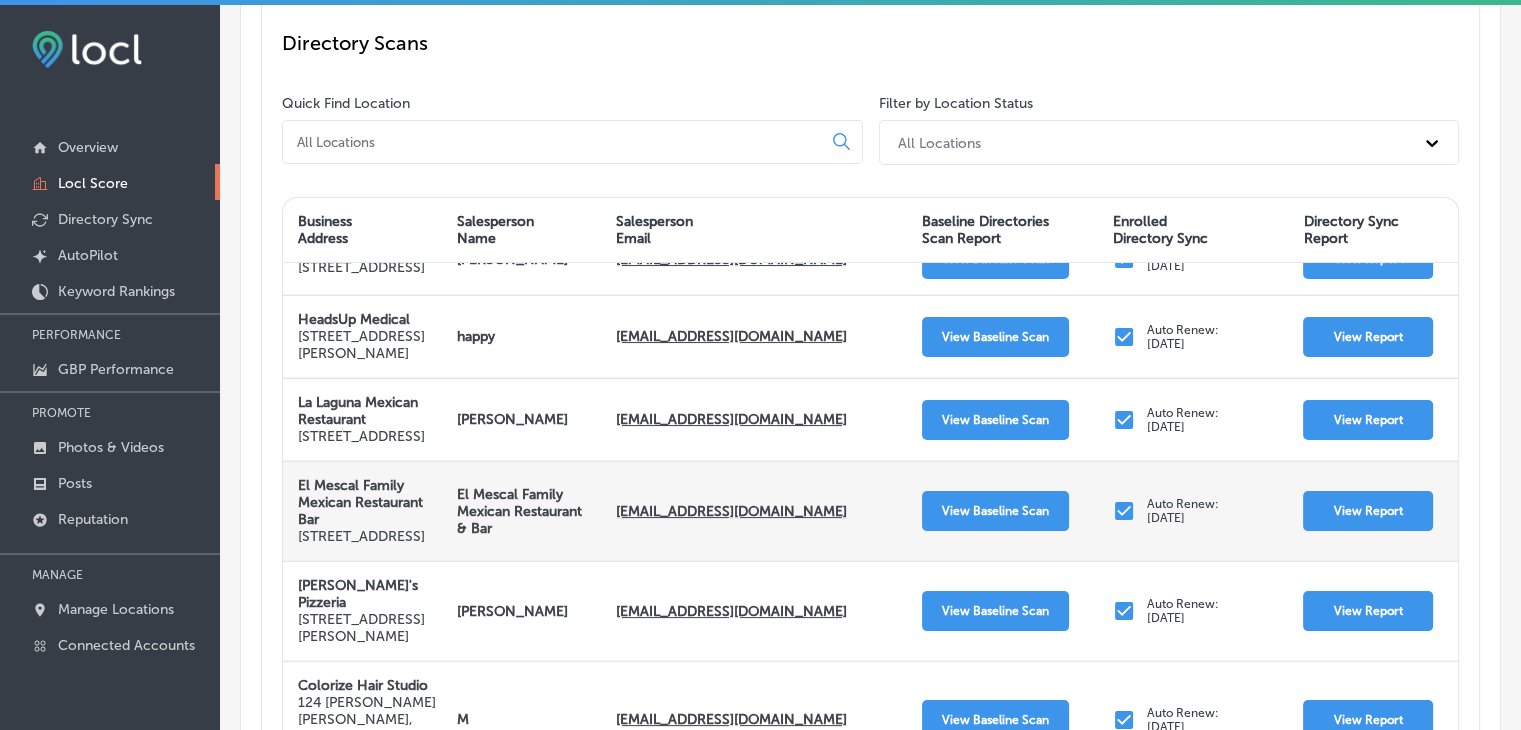 scroll, scrollTop: 1079, scrollLeft: 0, axis: vertical 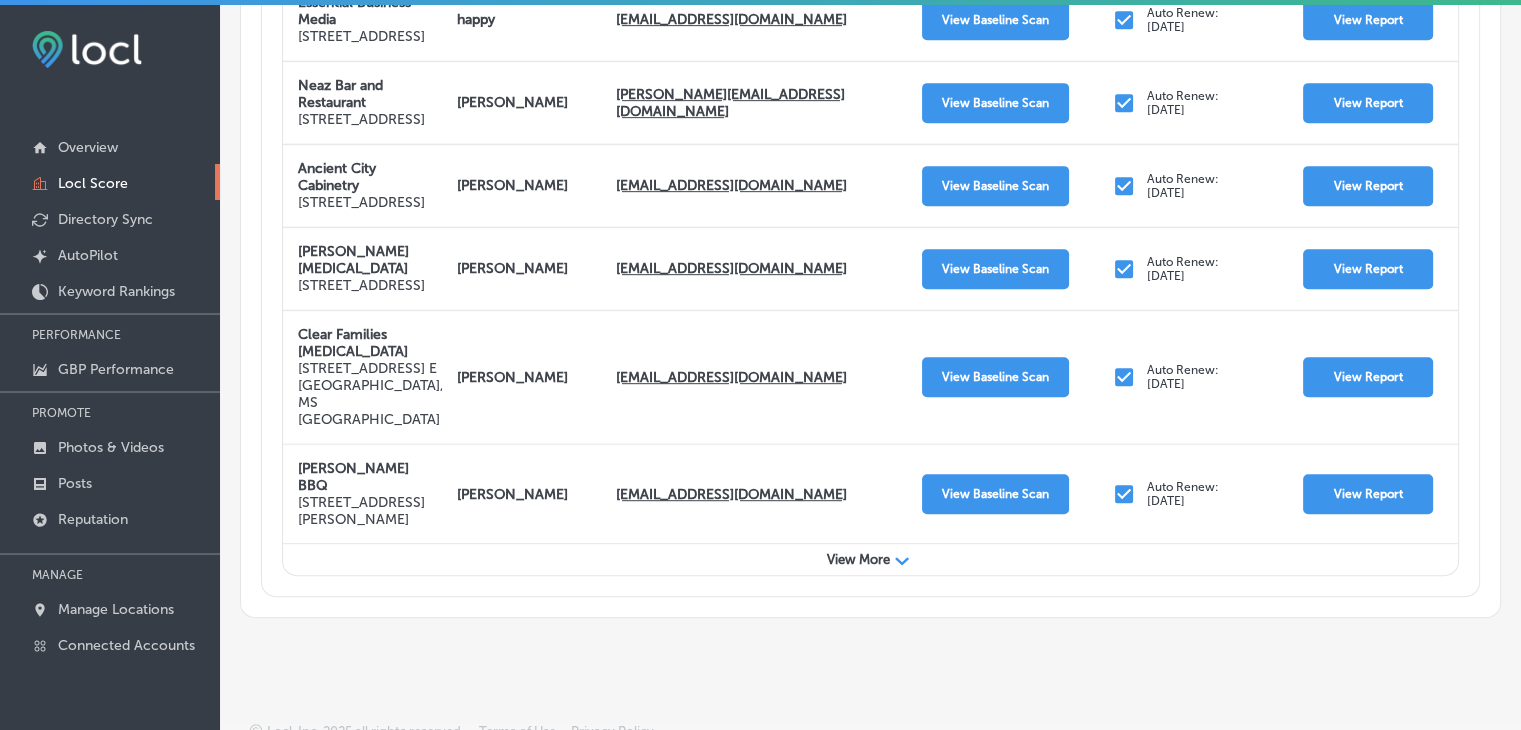 click on "View More
Path
Created with Sketch." at bounding box center [870, 559] 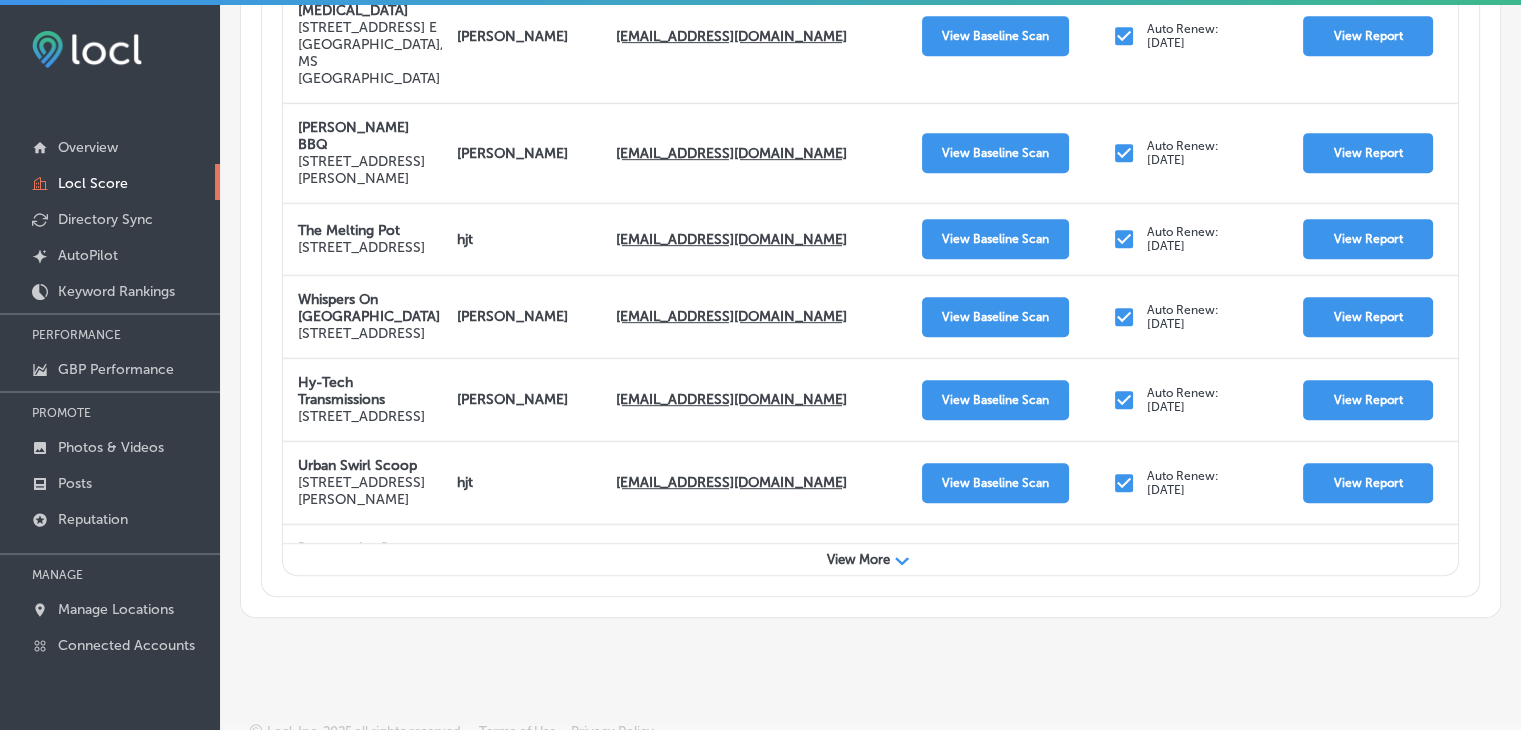click on "View More" at bounding box center (858, 559) 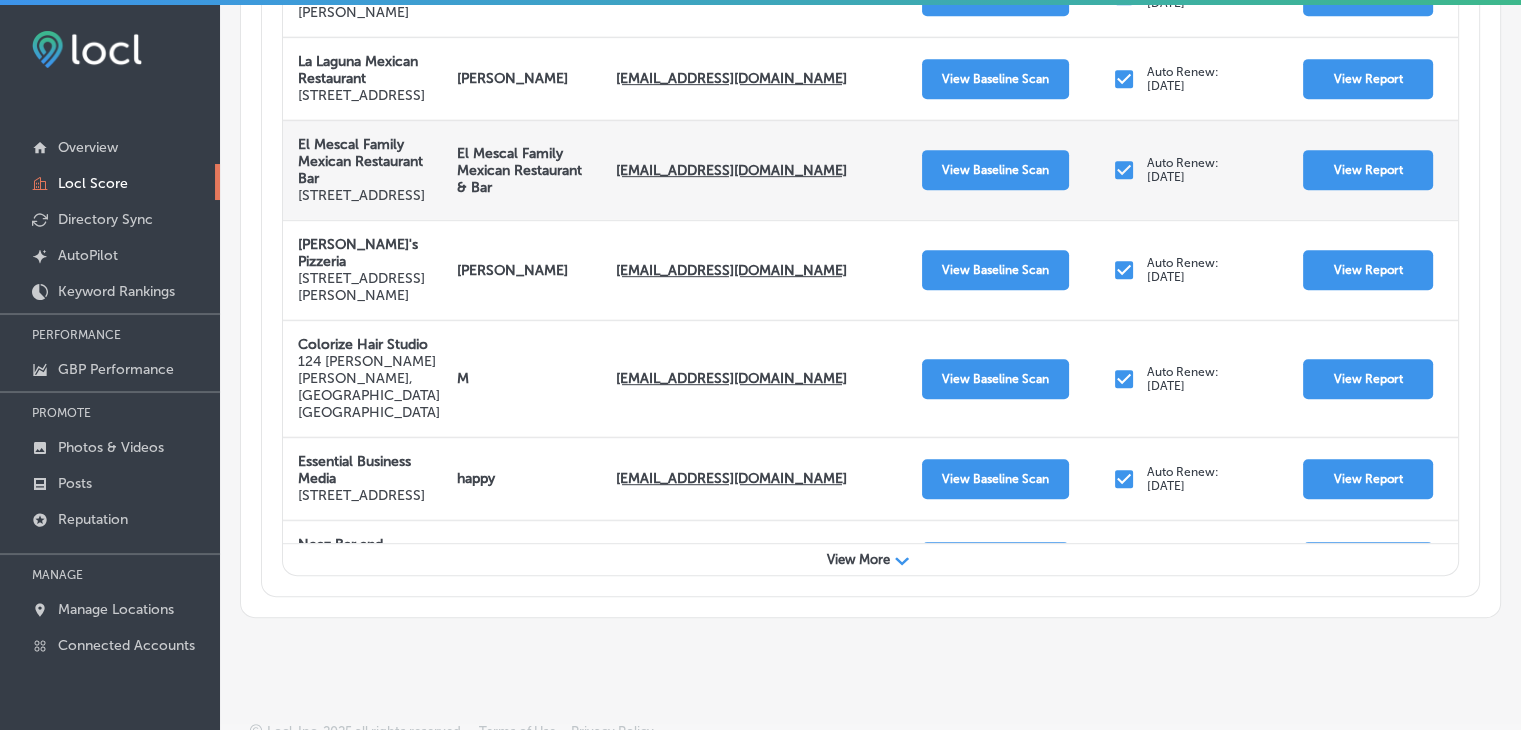 scroll, scrollTop: 0, scrollLeft: 0, axis: both 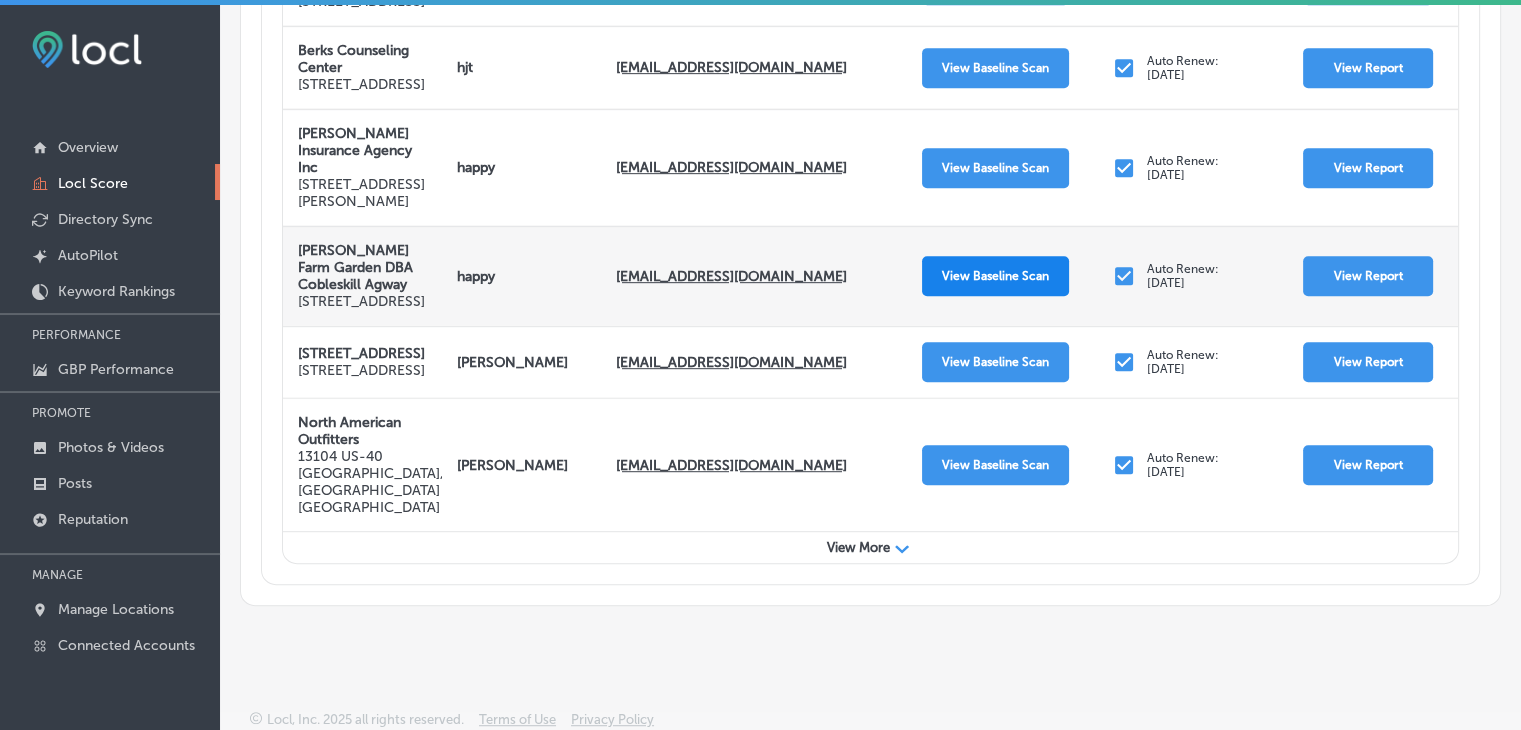 click on "View Baseline Scan" at bounding box center [995, 276] 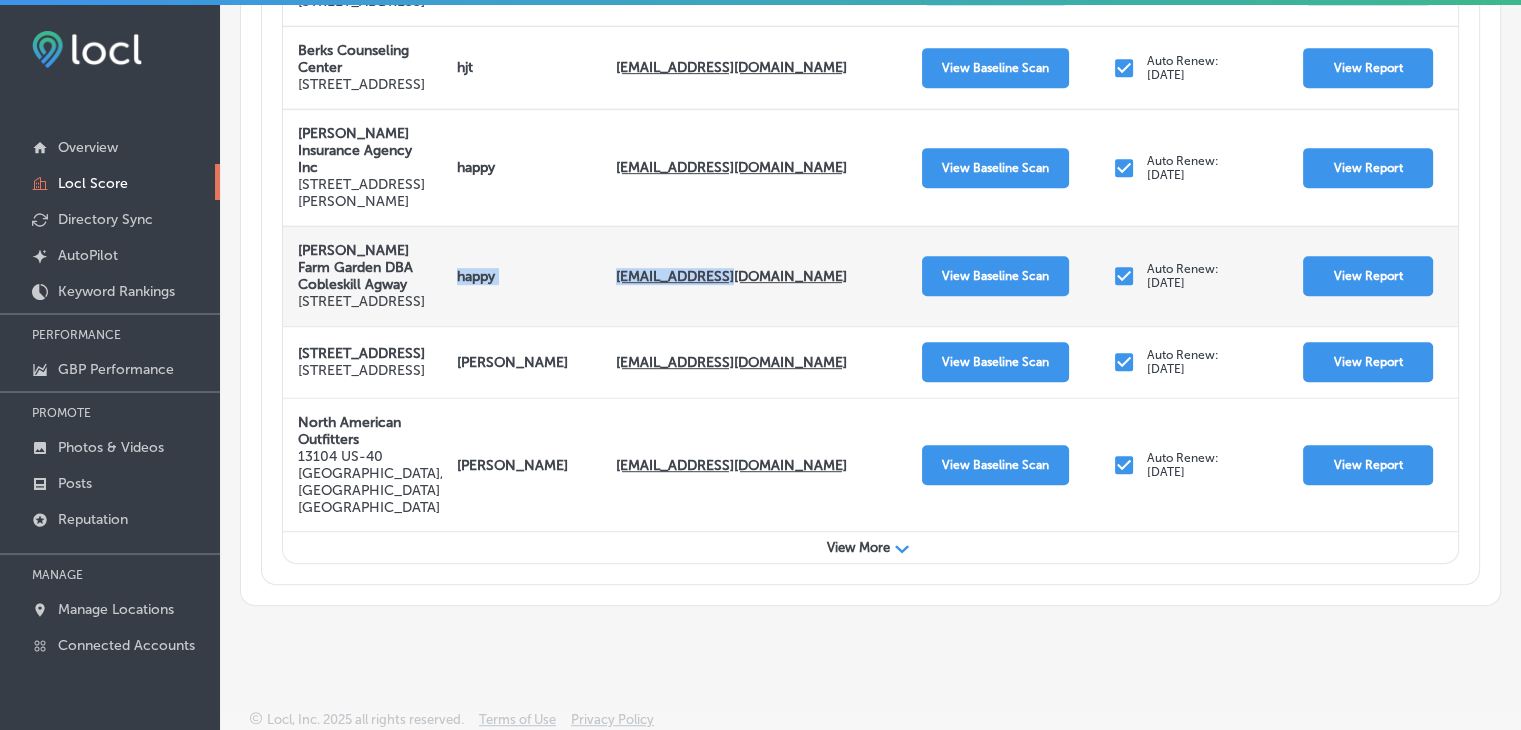 drag, startPoint x: 451, startPoint y: 472, endPoint x: 843, endPoint y: 465, distance: 392.0625 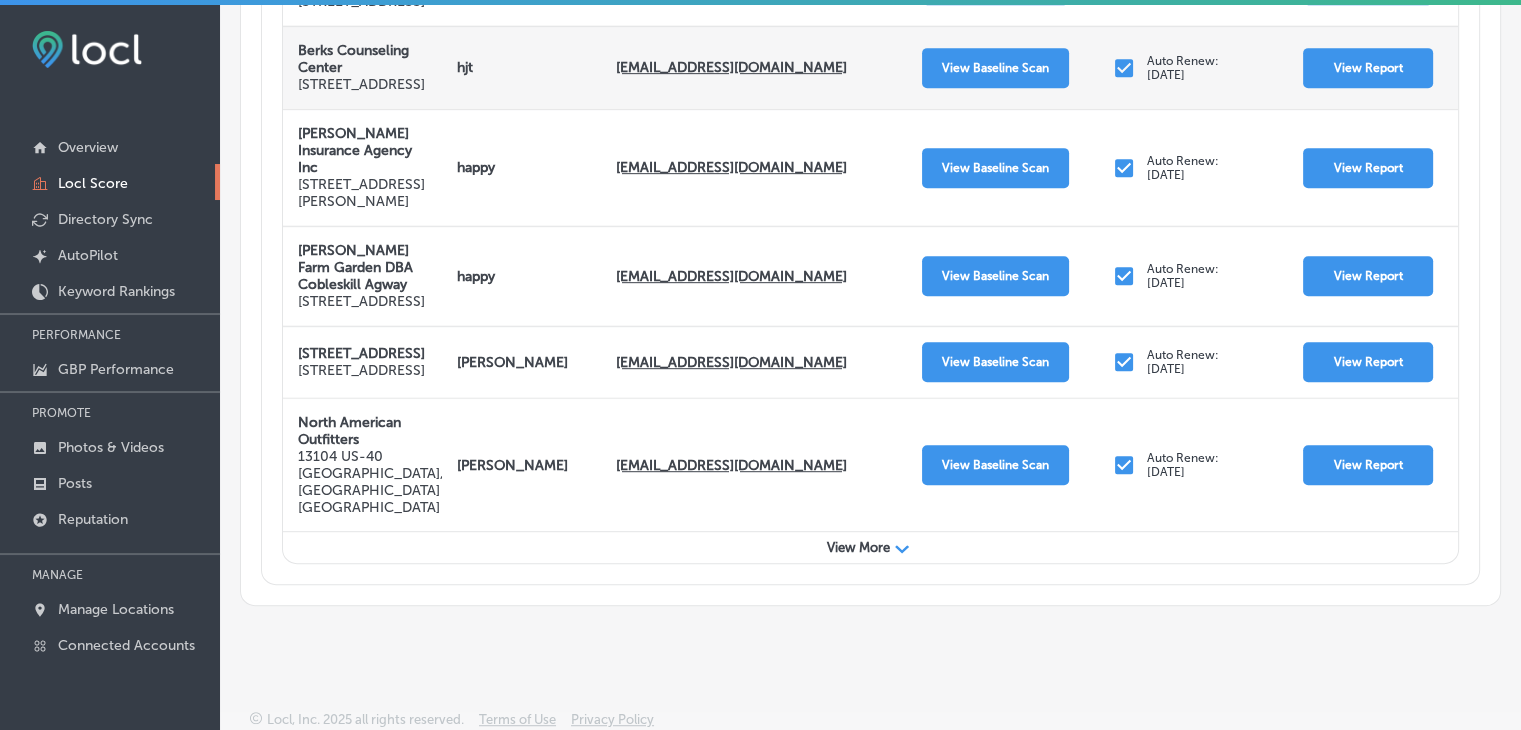 scroll, scrollTop: 7313, scrollLeft: 0, axis: vertical 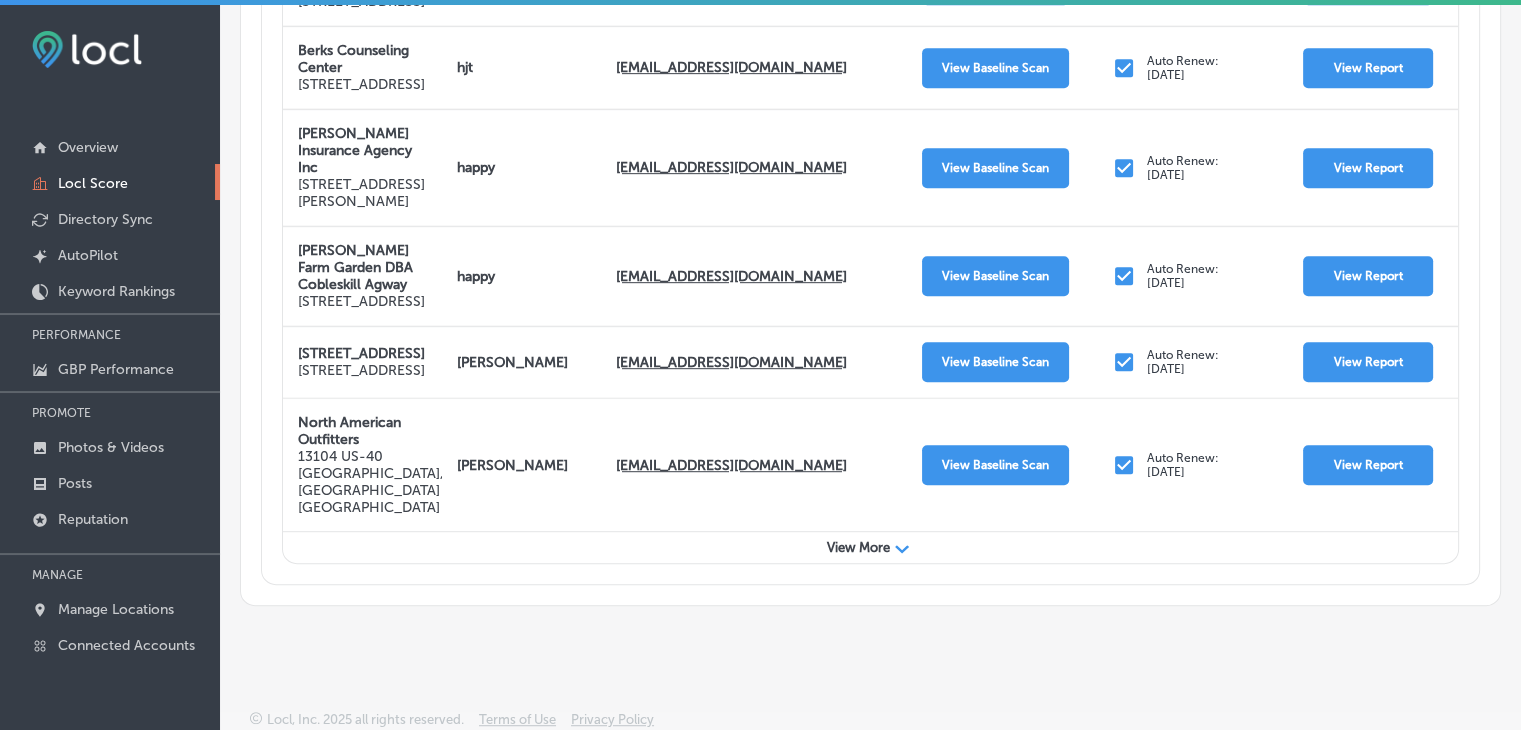 drag, startPoint x: 1151, startPoint y: 339, endPoint x: 1202, endPoint y: 341, distance: 51.0392 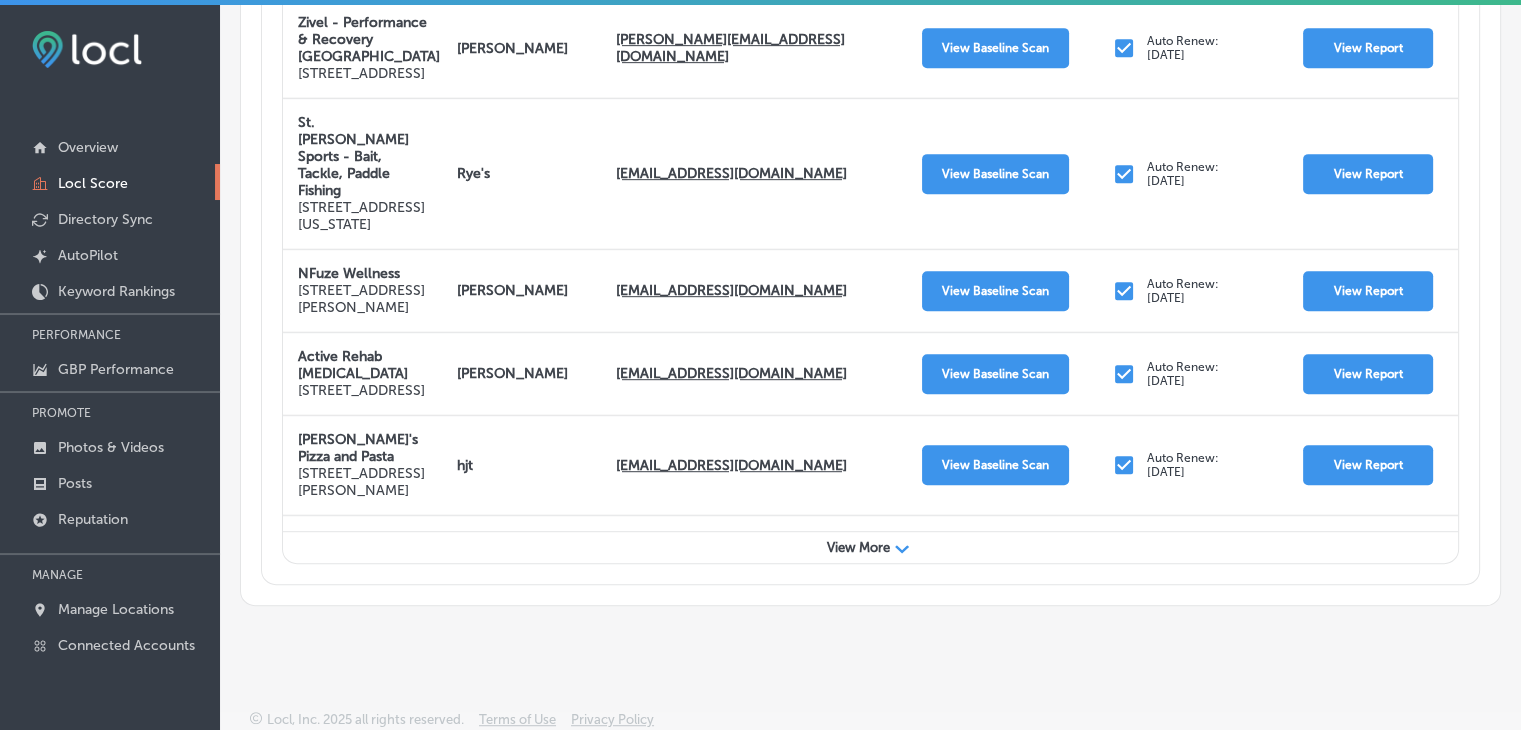 scroll, scrollTop: 4113, scrollLeft: 0, axis: vertical 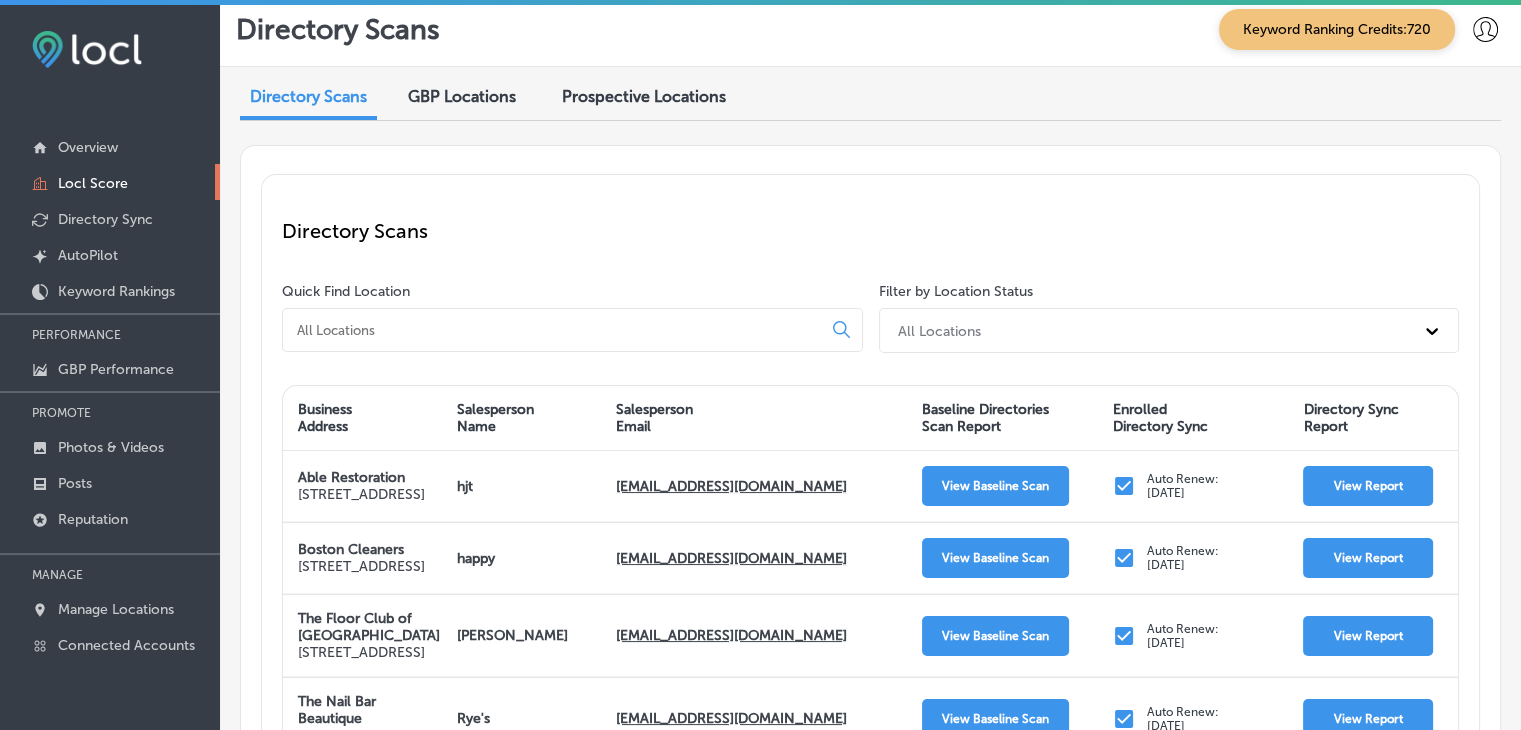 click on "Directory Scans Quick Find Location
Filter by Location Status All Locations Business Address Salesperson Name Salesperson Email Baseline Directories Scan Report Enrolled Directory Sync Directory Sync Report Able Restoration [STREET_ADDRESS] hjt [EMAIL_ADDRESS][DOMAIN_NAME] View Baseline Scan Auto Renew:   [DATE] View Report Boston Cleaners [STREET_ADDRESS] happy [EMAIL_ADDRESS][DOMAIN_NAME] View Baseline Scan Auto Renew:   [DATE] View Report The Floor Club of [GEOGRAPHIC_DATA] [STREET_ADDRESS] [GEOGRAPHIC_DATA] [PERSON_NAME] [PERSON_NAME][EMAIL_ADDRESS][DOMAIN_NAME] View Baseline Scan Auto Renew:   [DATE] View Report The Nail Bar Beautique [STREET_ADDRESS][GEOGRAPHIC_DATA][PERSON_NAME]'s  [EMAIL_ADDRESS][DOMAIN_NAME] View Baseline Scan Auto Renew:   [DATE] View Report Painting with a Twist [STREET_ADDRESS] happy [EMAIL_ADDRESS][DOMAIN_NAME] View Baseline Scan Auto Renew:   View Report" at bounding box center [870, 879] 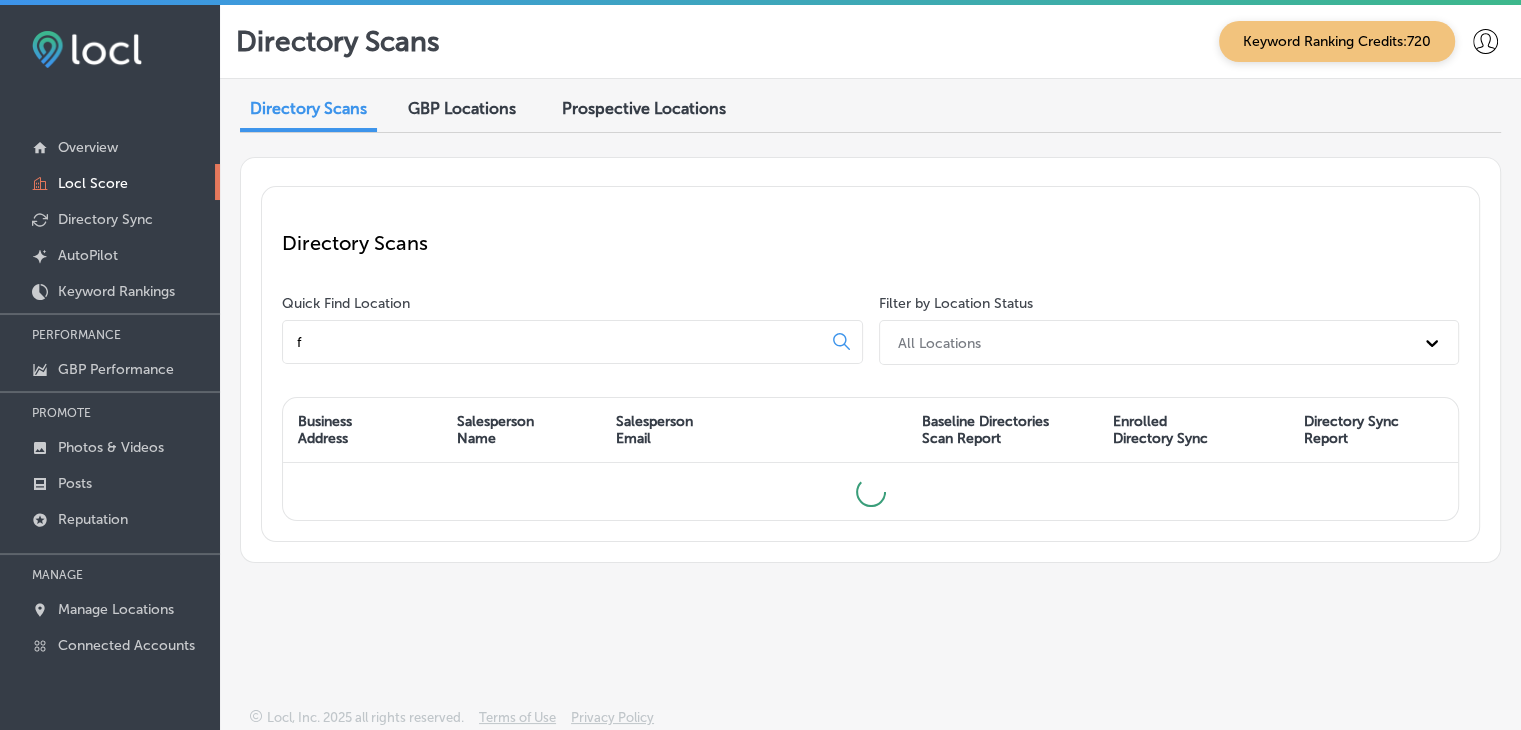 scroll, scrollTop: 0, scrollLeft: 0, axis: both 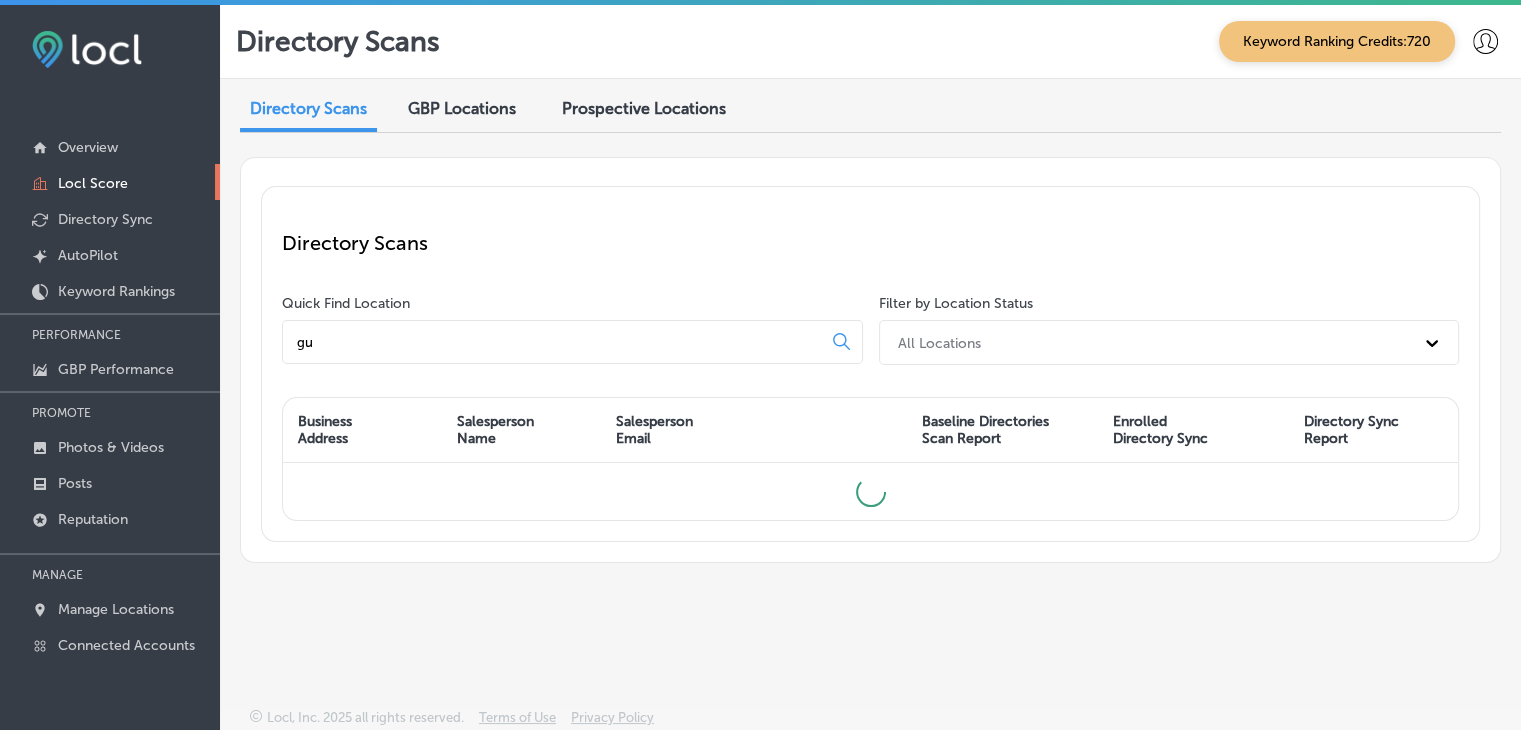type on "g" 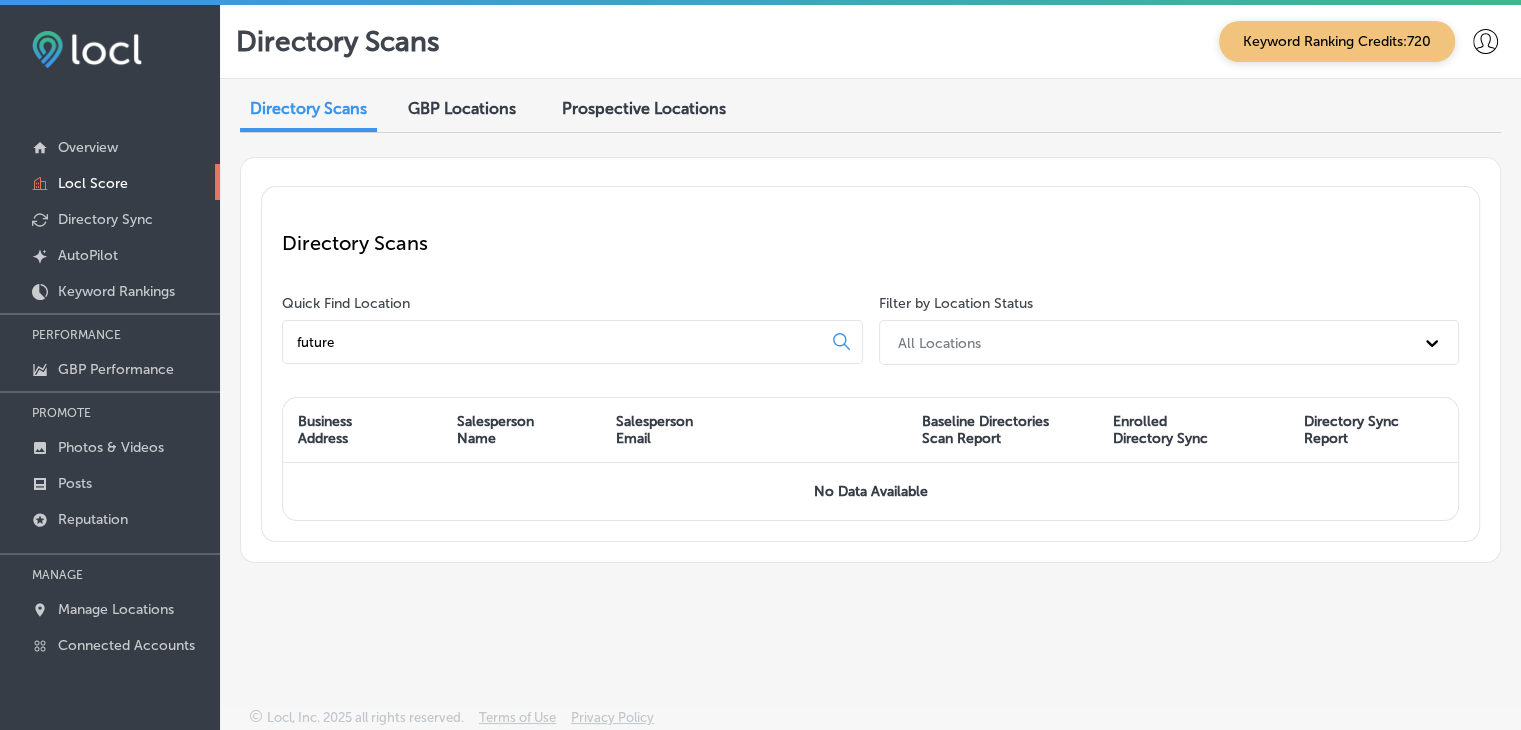 type on "future" 